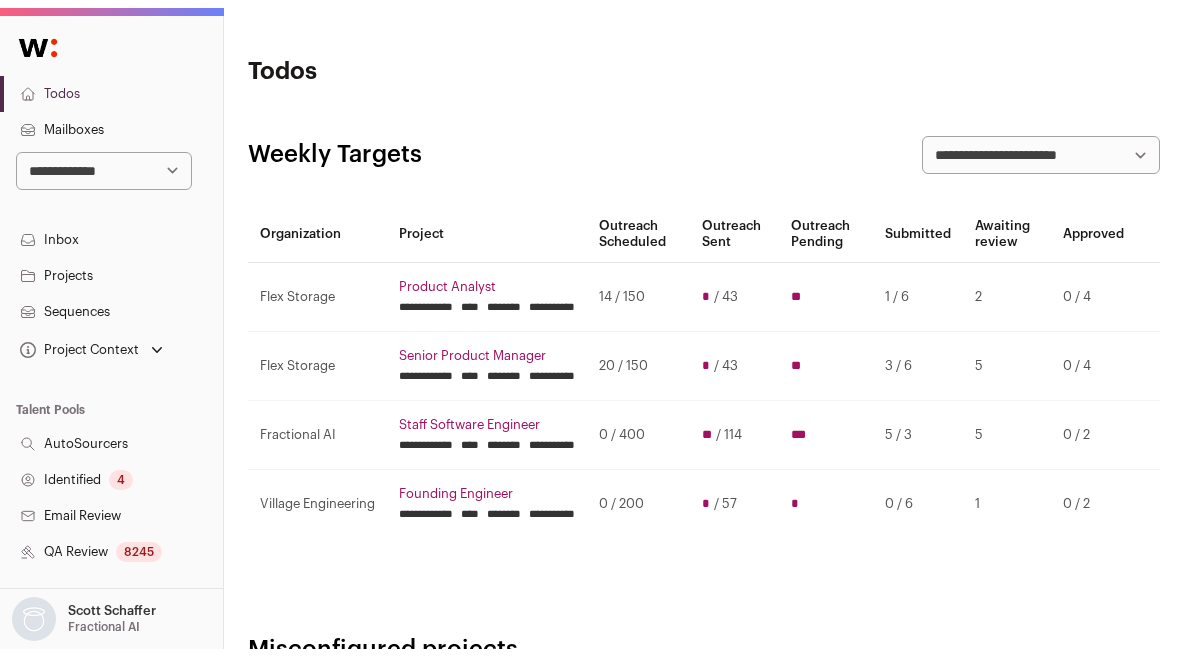 scroll, scrollTop: 0, scrollLeft: 0, axis: both 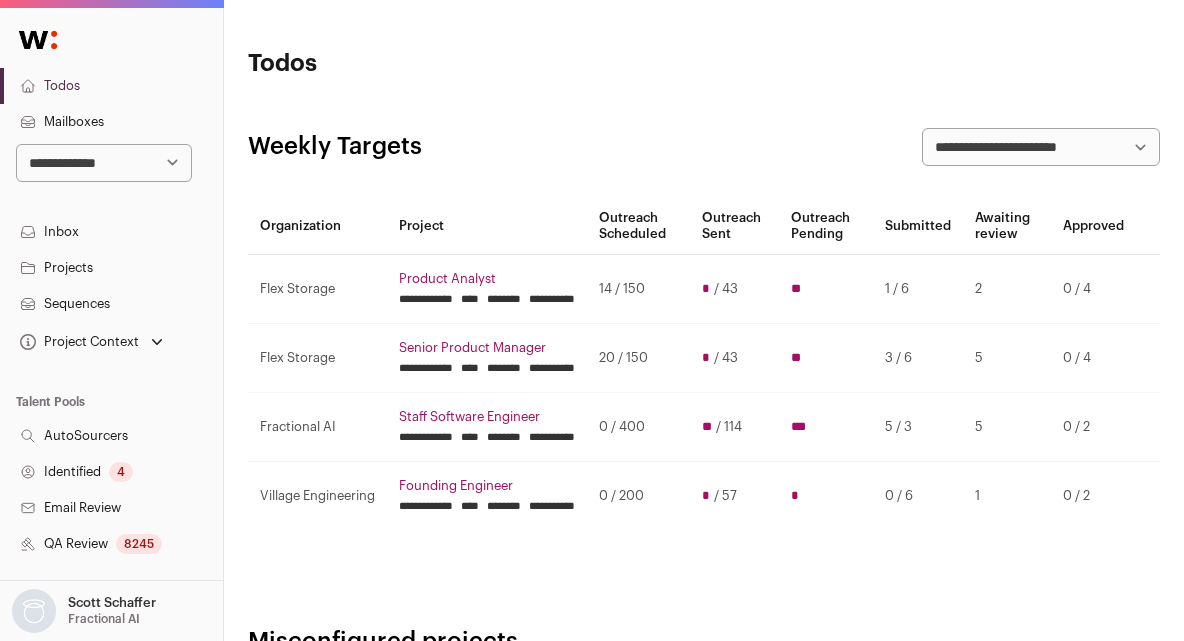 drag, startPoint x: 535, startPoint y: 50, endPoint x: 422, endPoint y: 15, distance: 118.29624 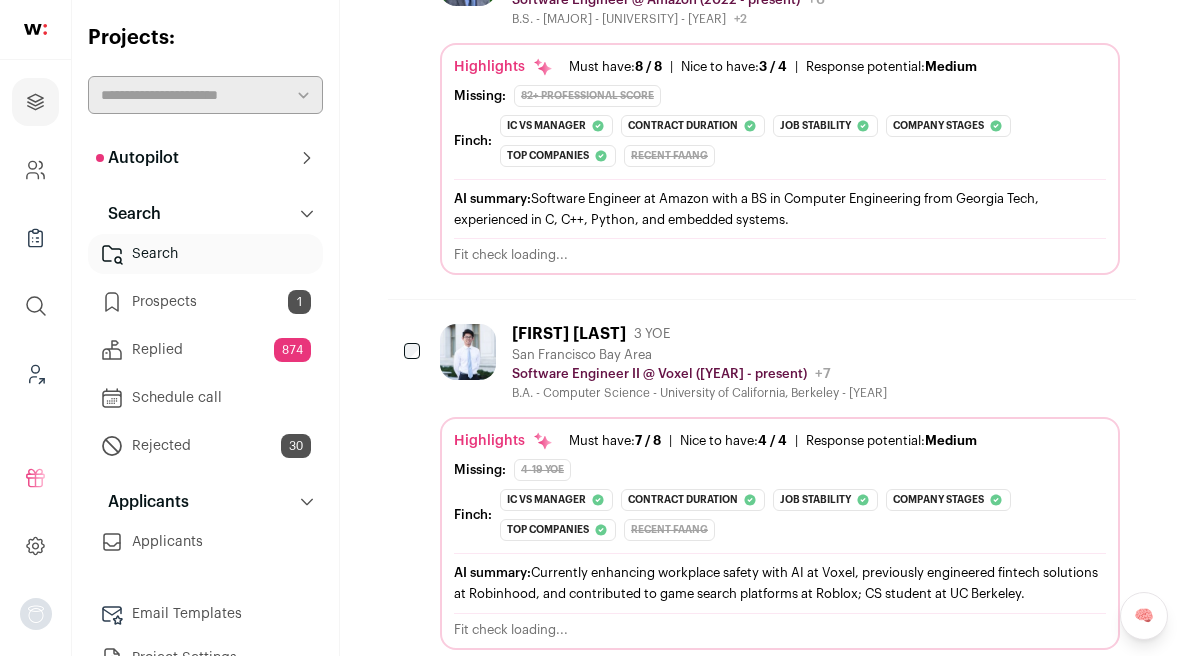 scroll, scrollTop: 2216, scrollLeft: 0, axis: vertical 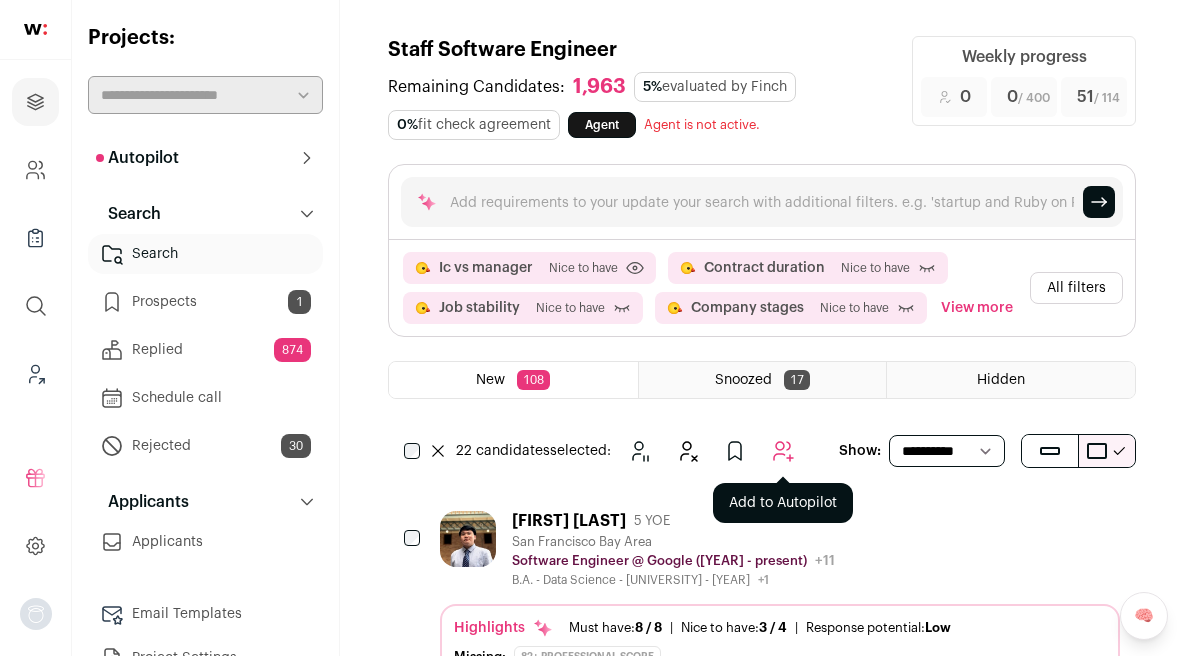 click at bounding box center [783, 451] 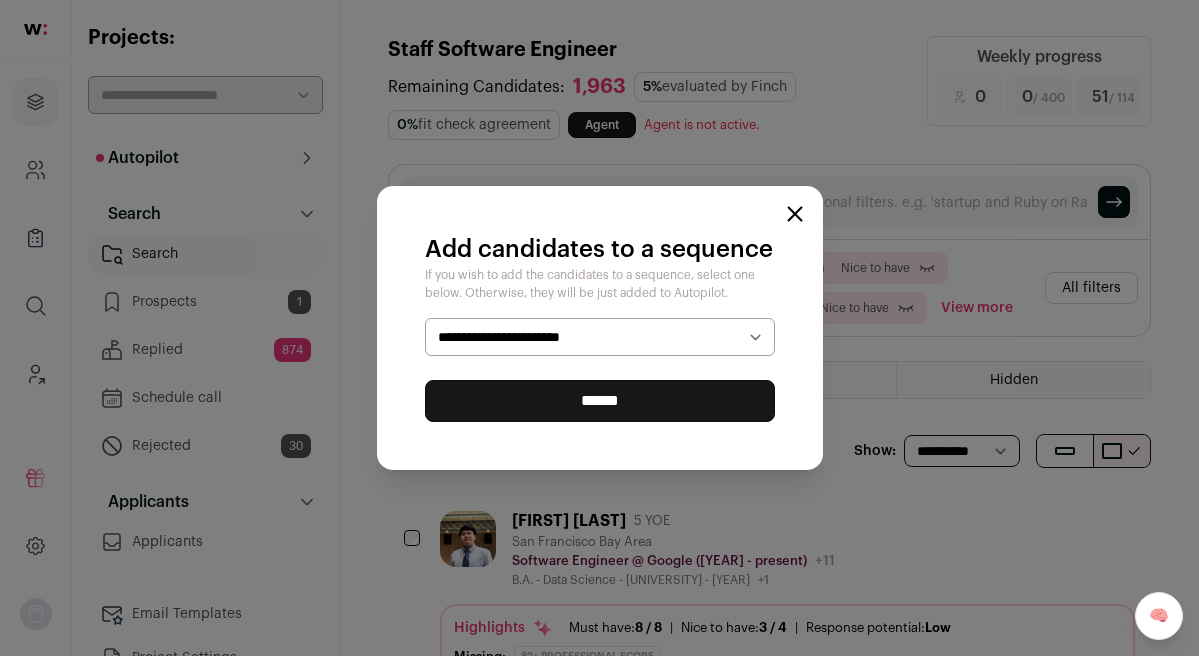 select on "*****" 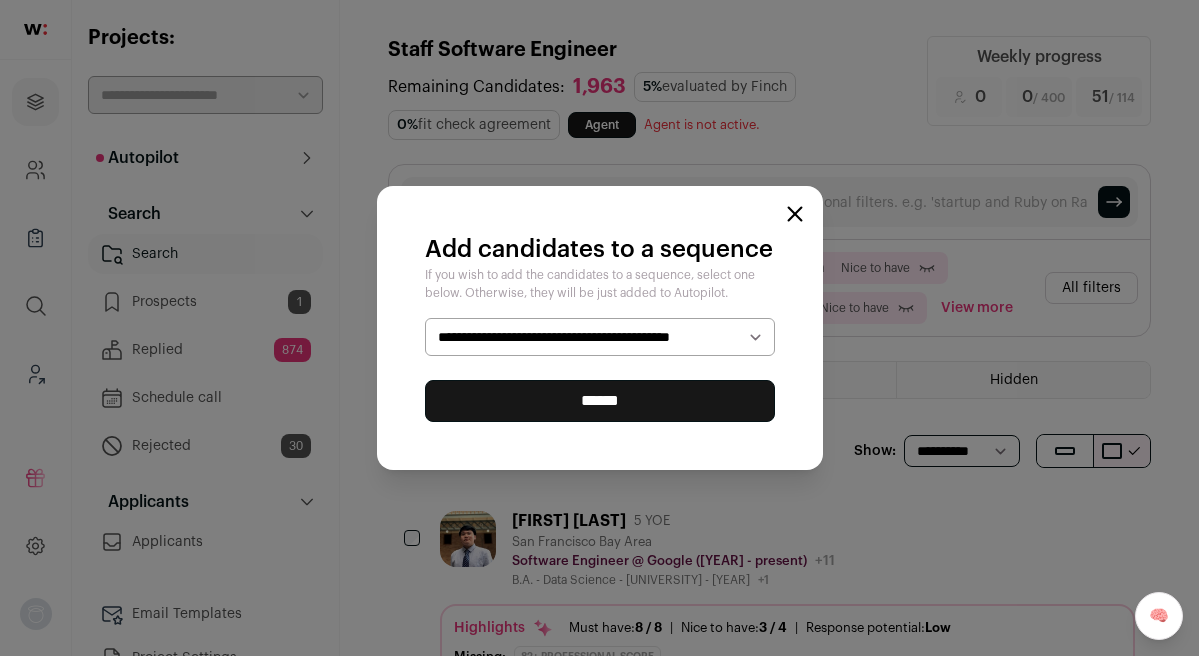 click on "******" at bounding box center [600, 401] 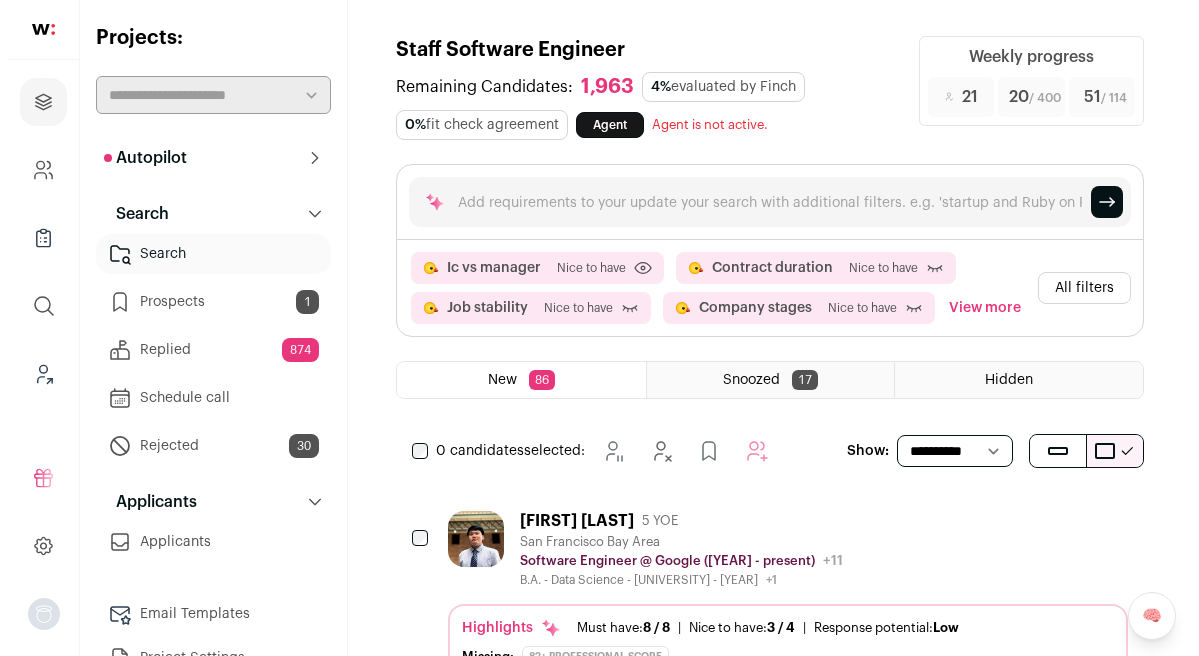 scroll, scrollTop: 155, scrollLeft: 0, axis: vertical 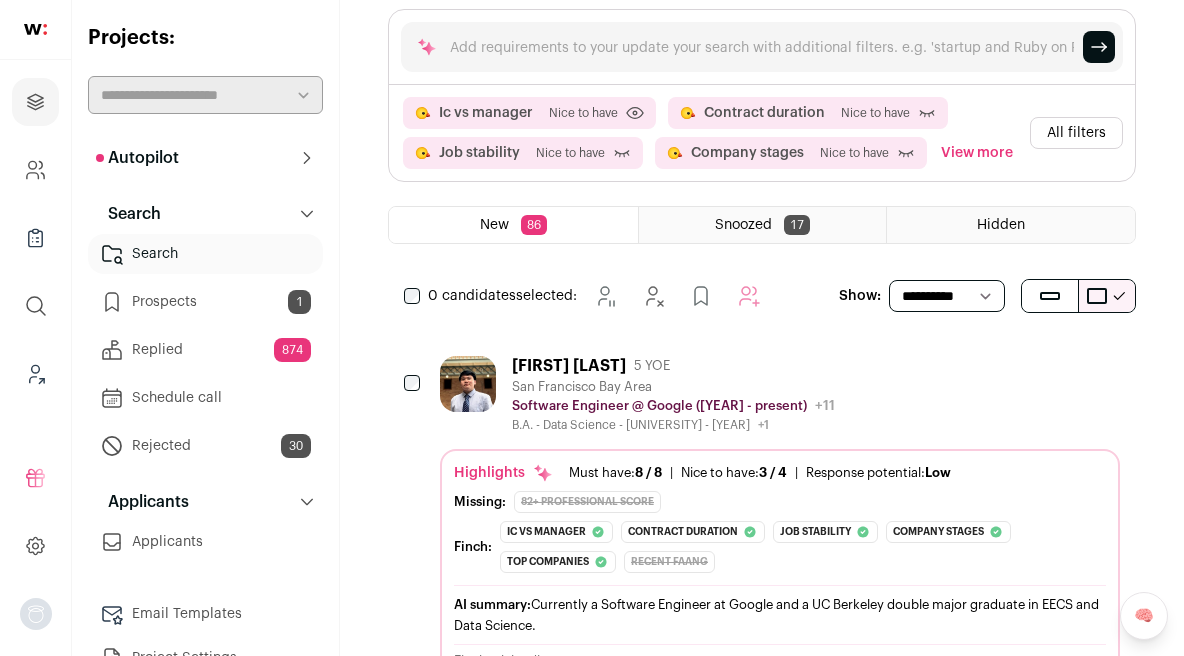 click on "All filters" at bounding box center [1076, 133] 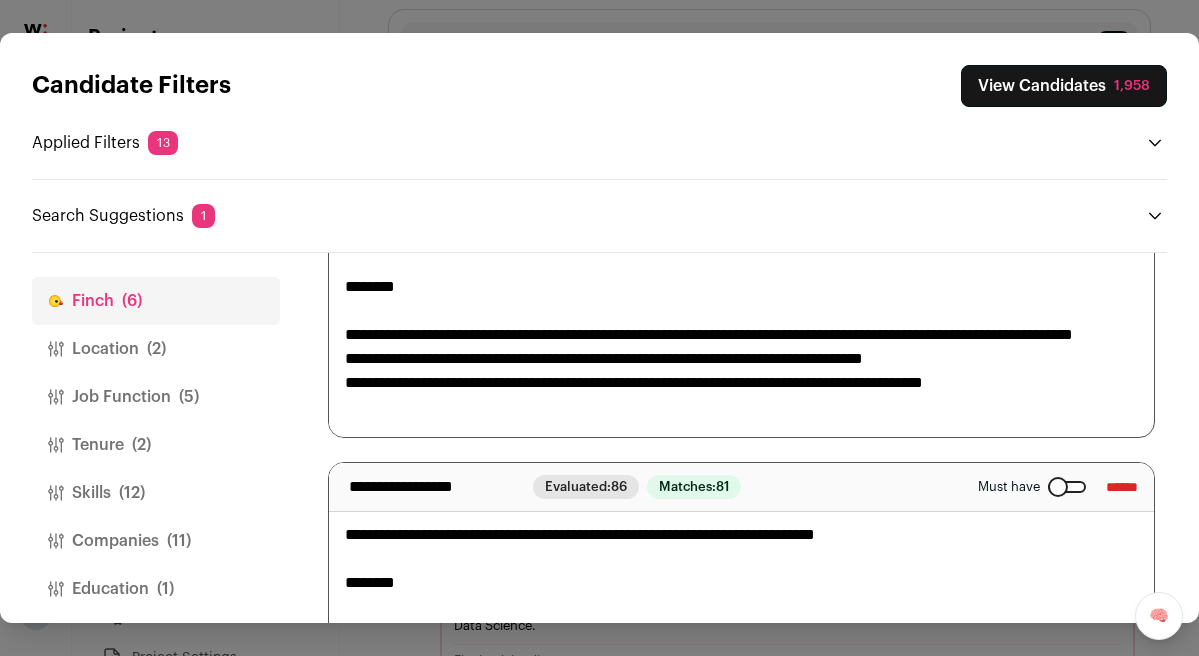 scroll, scrollTop: 236, scrollLeft: 0, axis: vertical 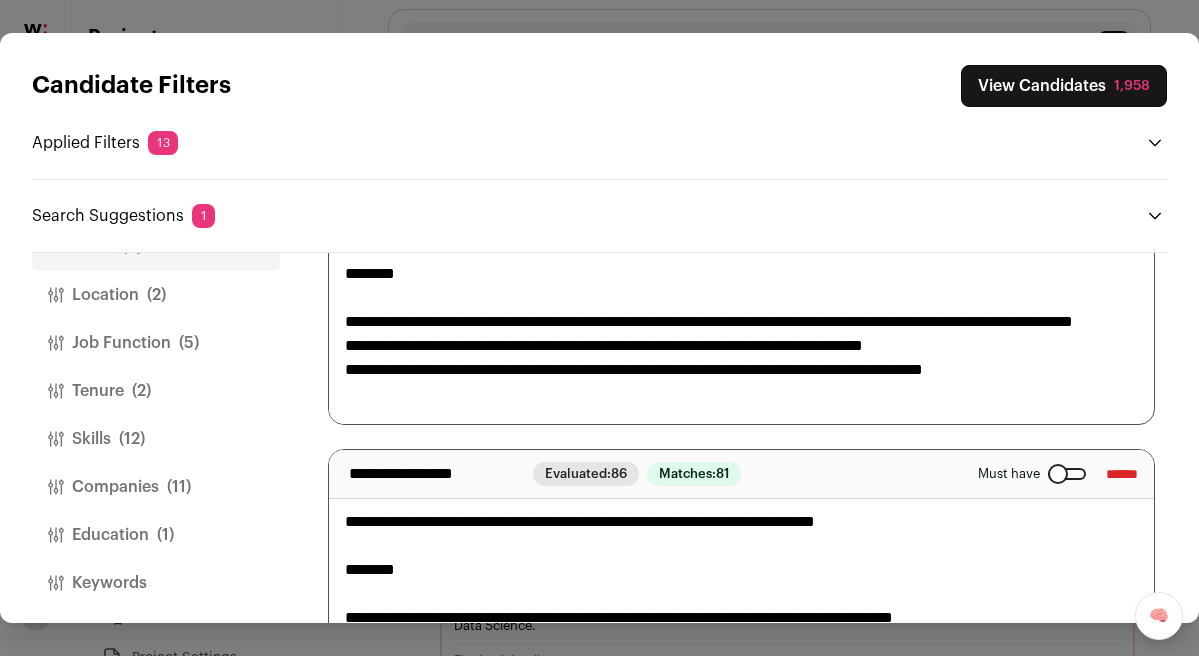click on "Education
(1)" at bounding box center (156, 535) 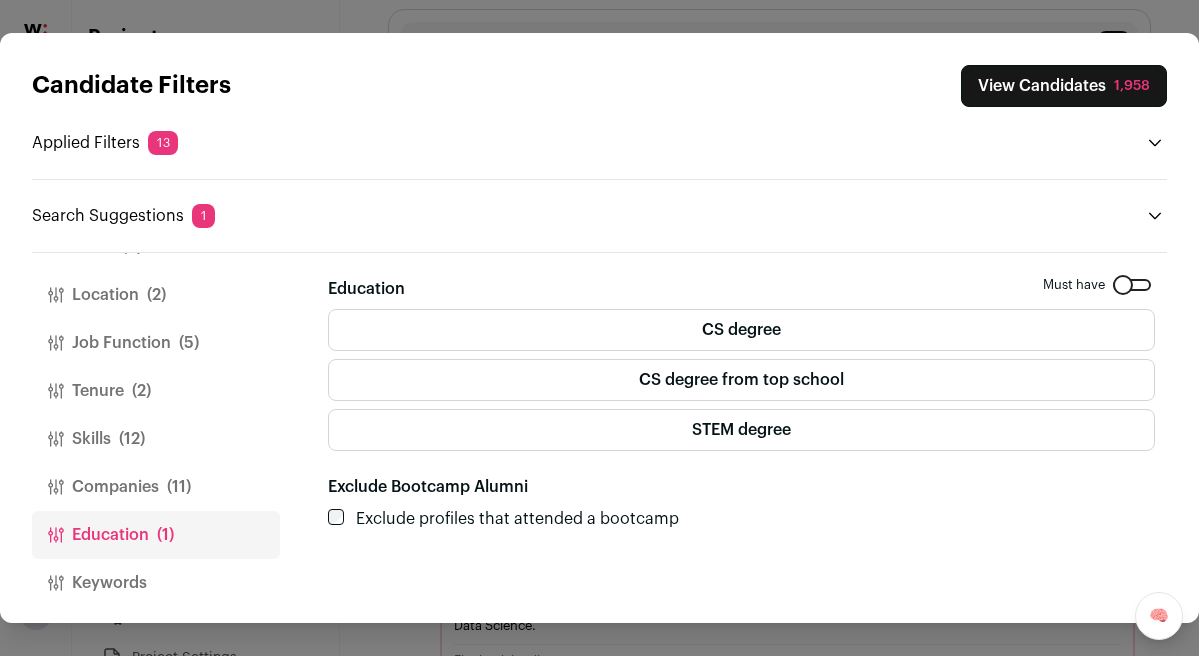 click on "View Candidates
[NUMBER]" at bounding box center [1064, 86] 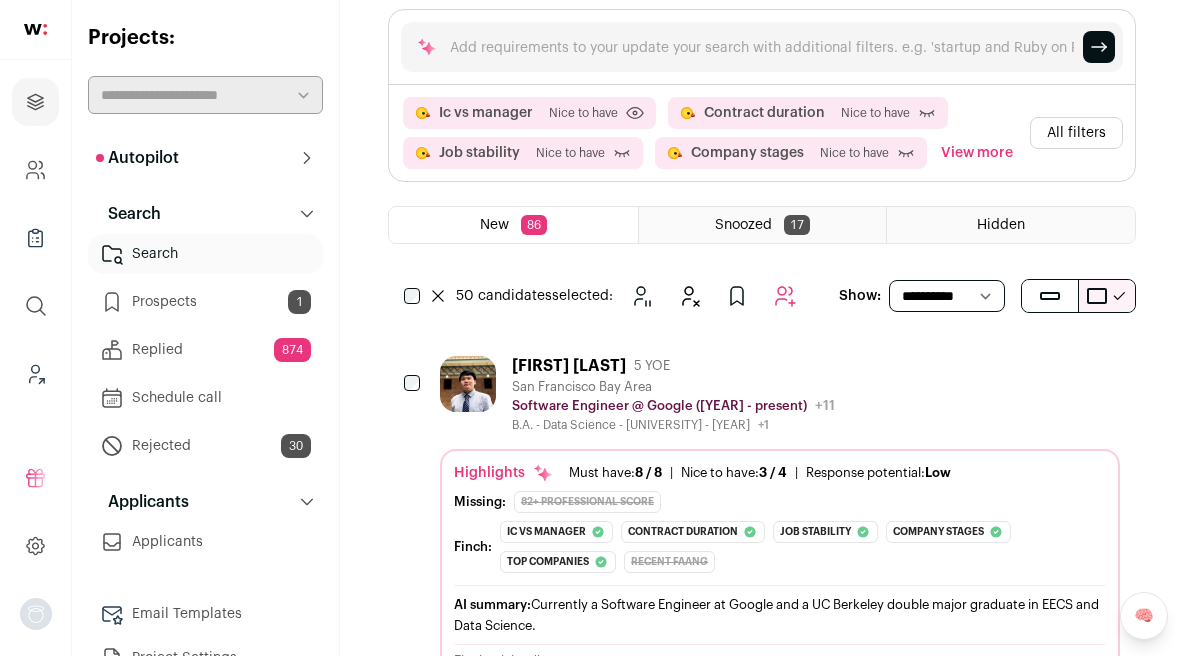 click on "All filters" at bounding box center (1076, 133) 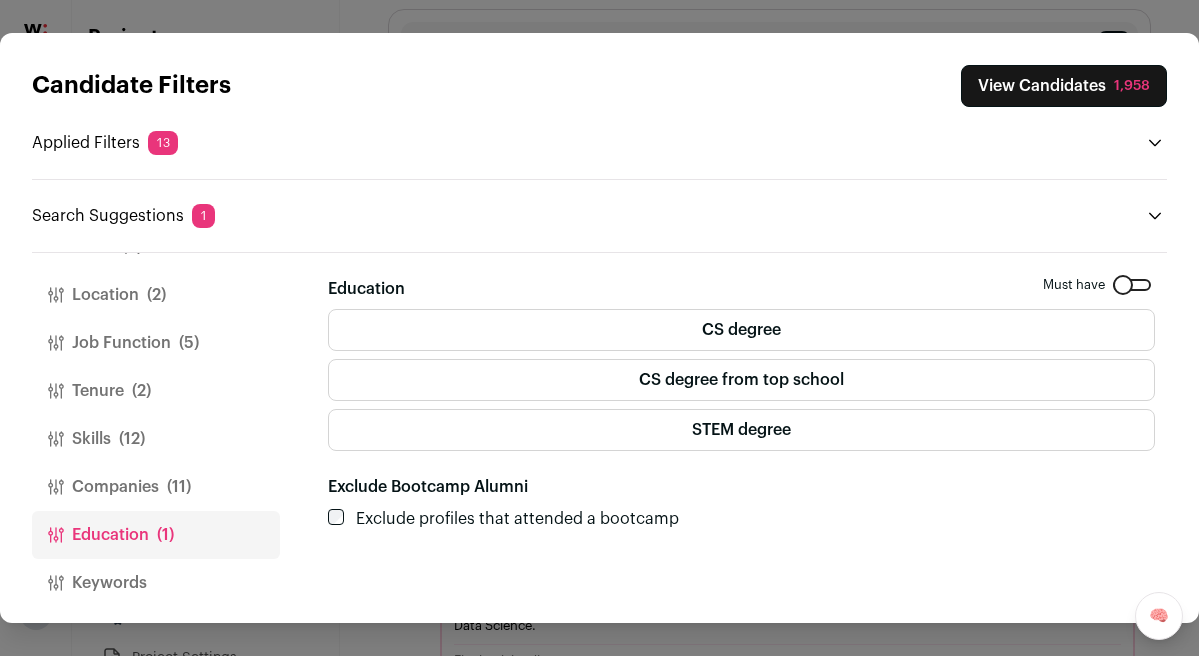 click on "(12)" at bounding box center (132, 439) 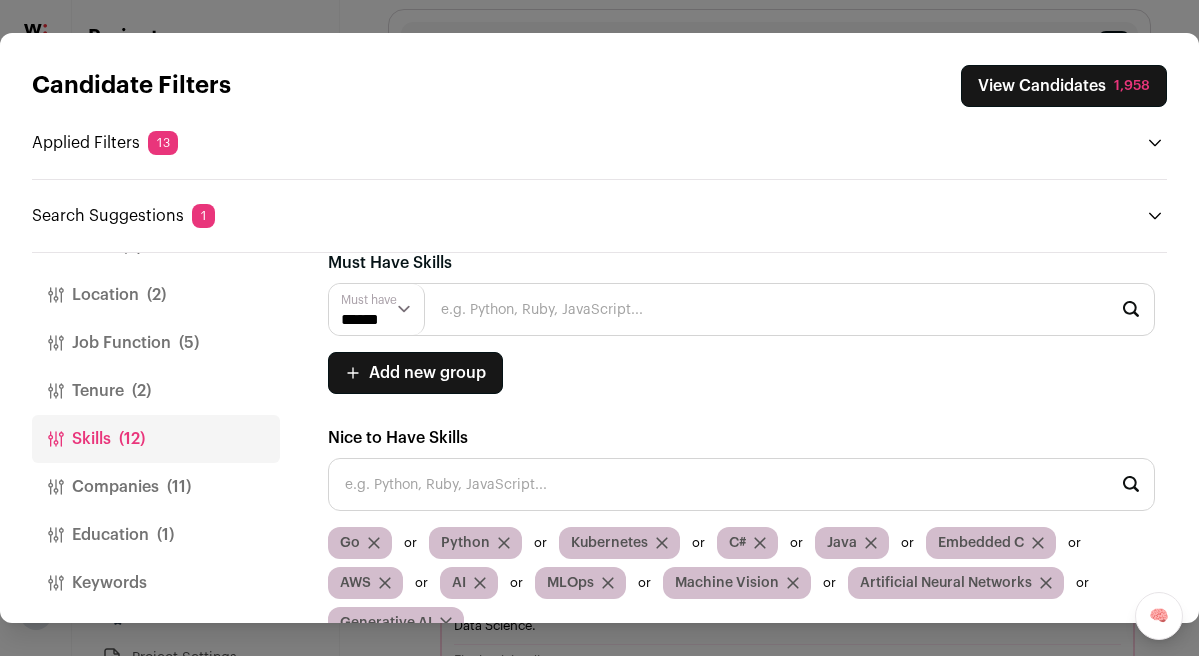 scroll, scrollTop: 65, scrollLeft: 0, axis: vertical 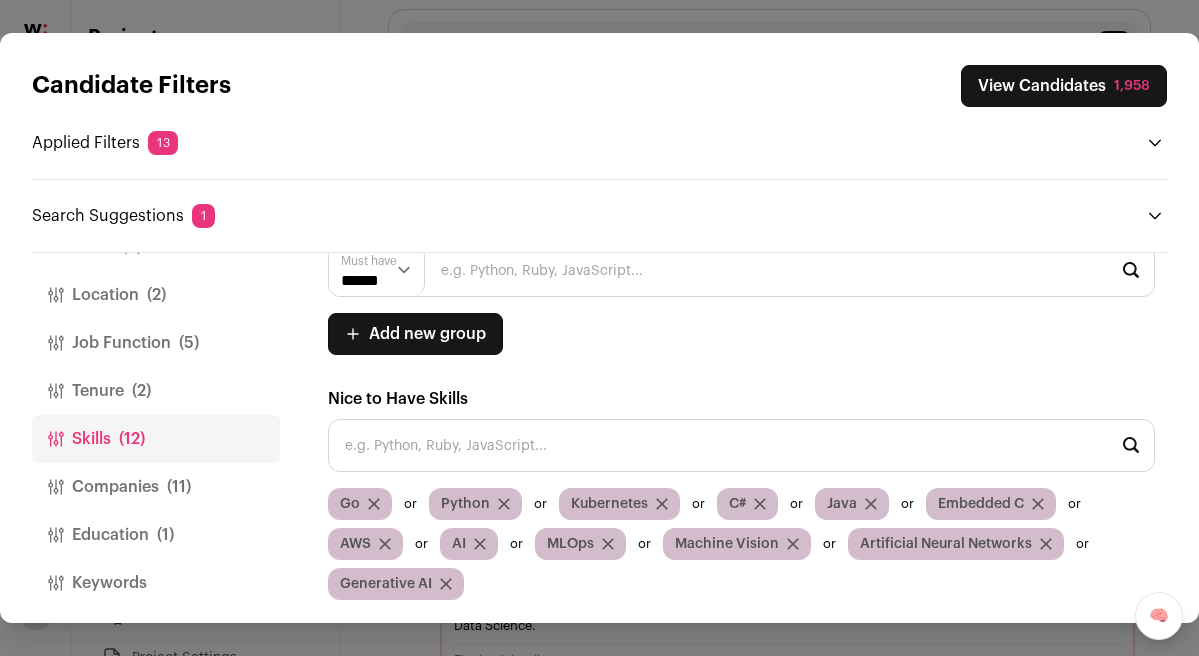 click on "(2)" at bounding box center (141, 391) 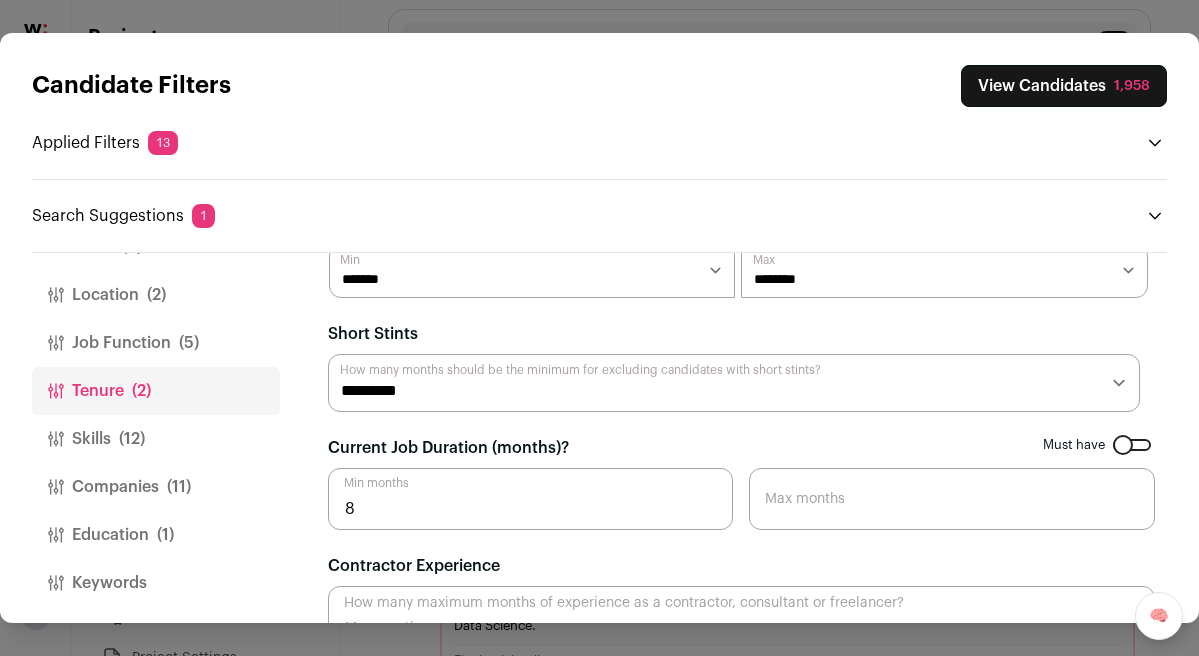 click on "Job Function
(5)" at bounding box center [156, 343] 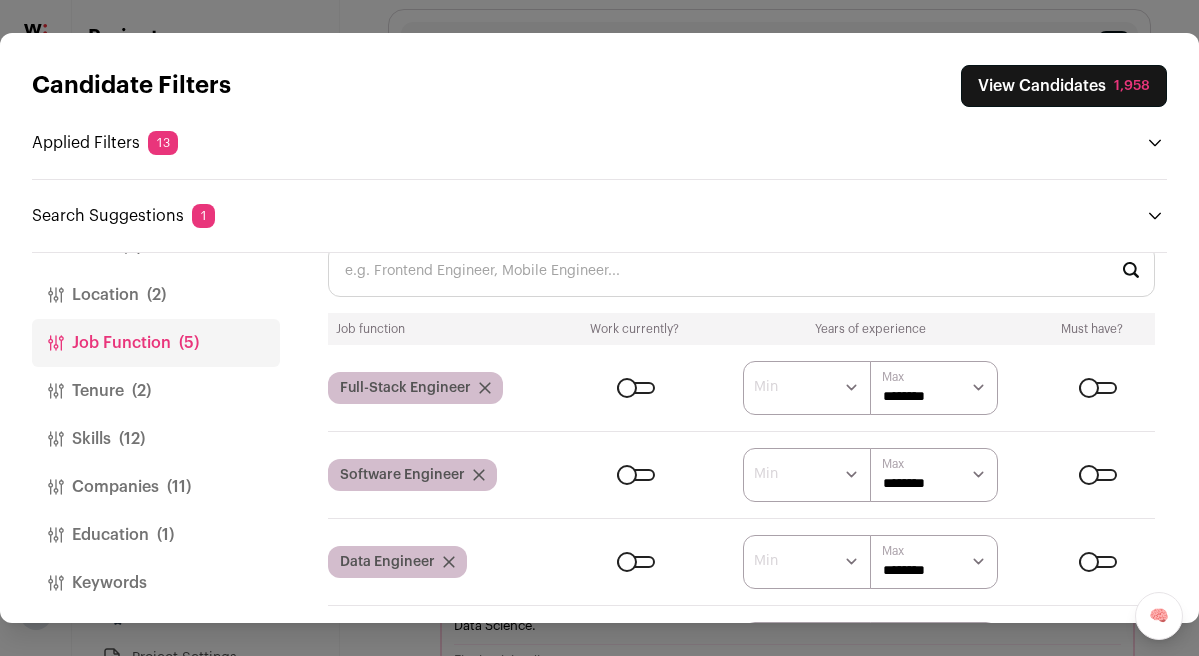 click on "(2)" at bounding box center (156, 295) 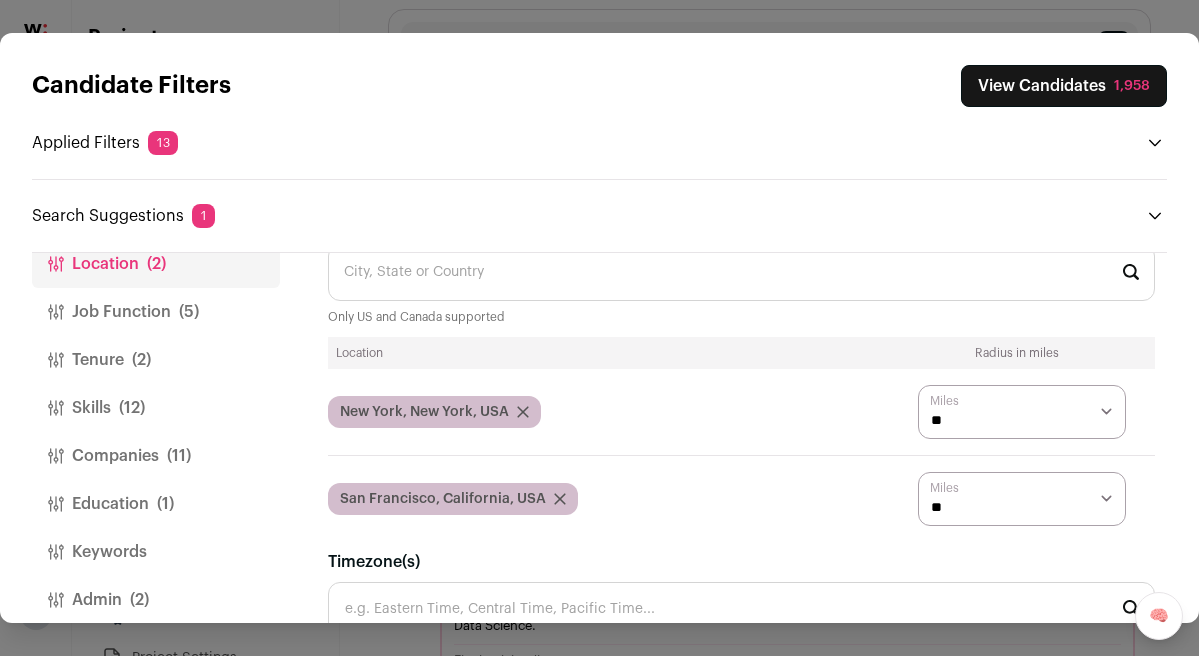scroll, scrollTop: 109, scrollLeft: 0, axis: vertical 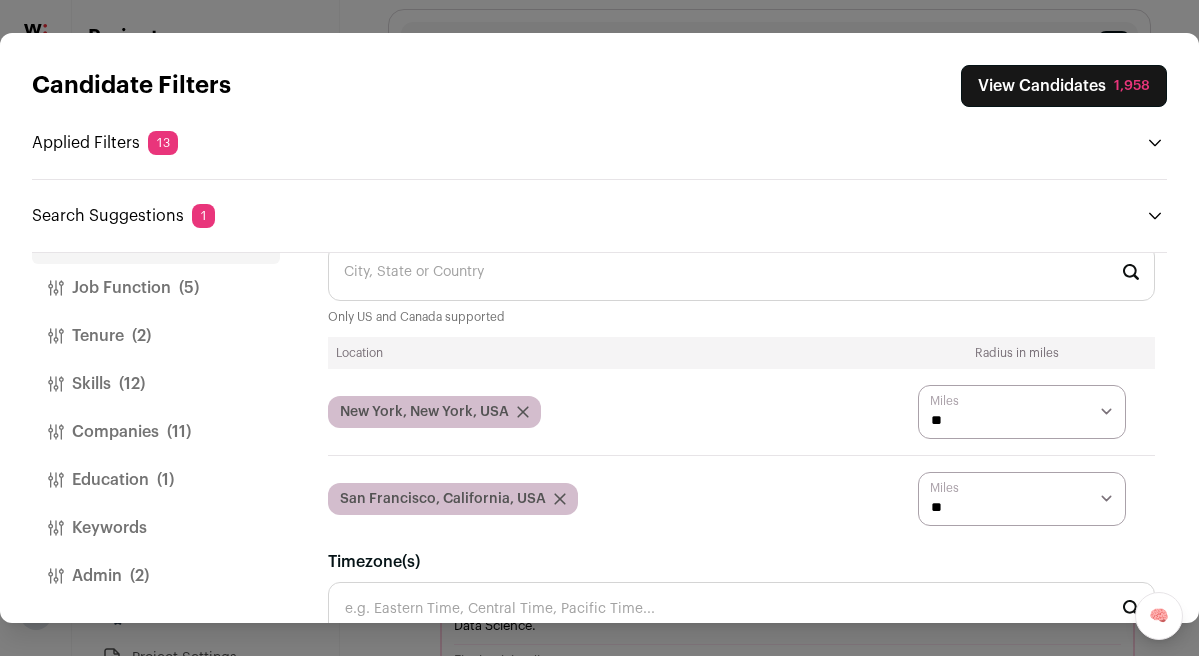 click on "Admin
(2)" at bounding box center [156, 576] 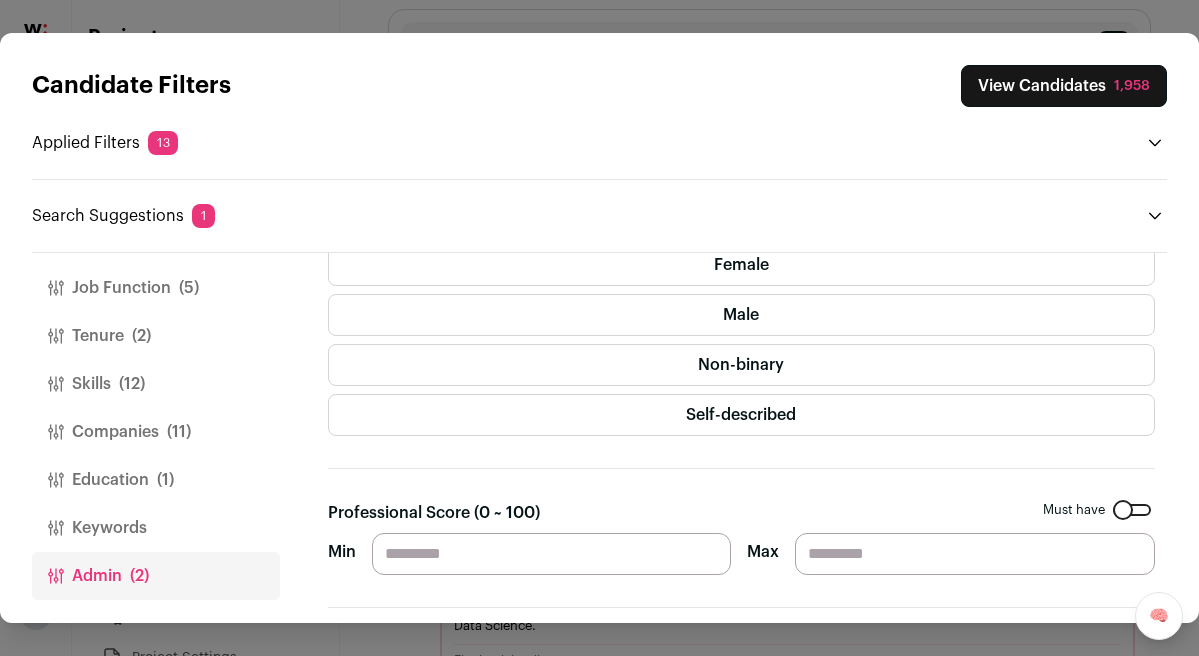 scroll, scrollTop: 0, scrollLeft: 0, axis: both 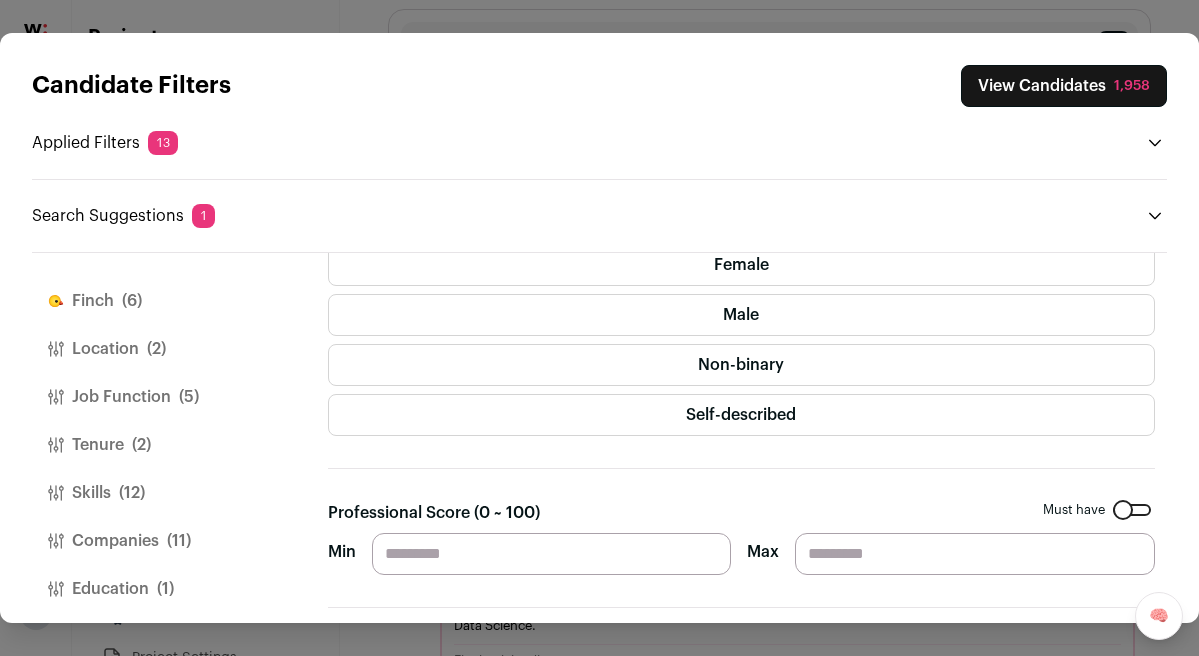 click on "Finch
(6)" at bounding box center [156, 301] 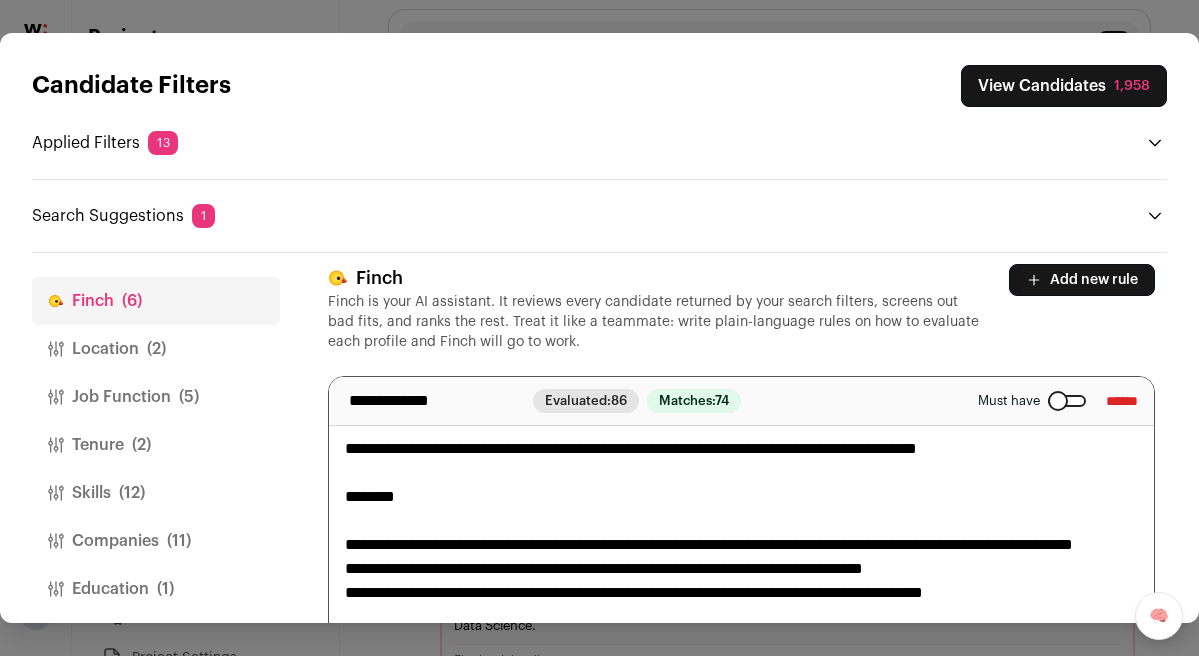 scroll, scrollTop: 26, scrollLeft: 0, axis: vertical 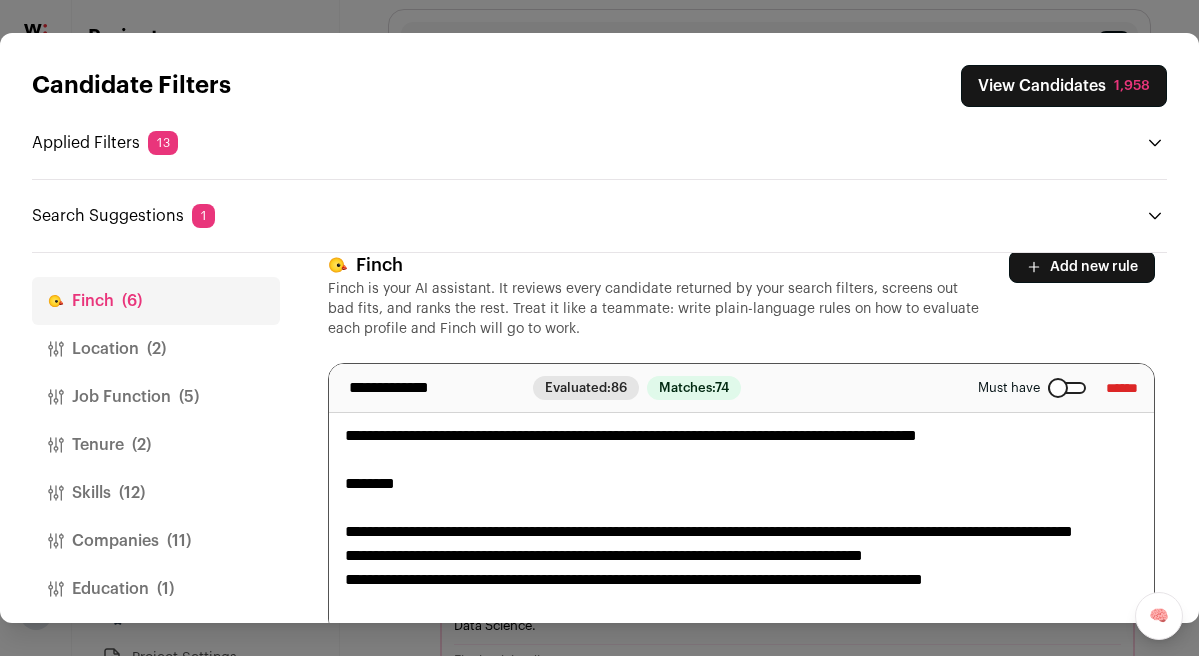 click on "Finch
([NUMBER])
Location
([NUMBER])
Job Function
([NUMBER])
Tenure
([NUMBER])
Skills
([NUMBER])
Companies
([NUMBER])
Education
([NUMBER])
Keywords
Admin
([NUMBER])
Finch" at bounding box center (599, 438) 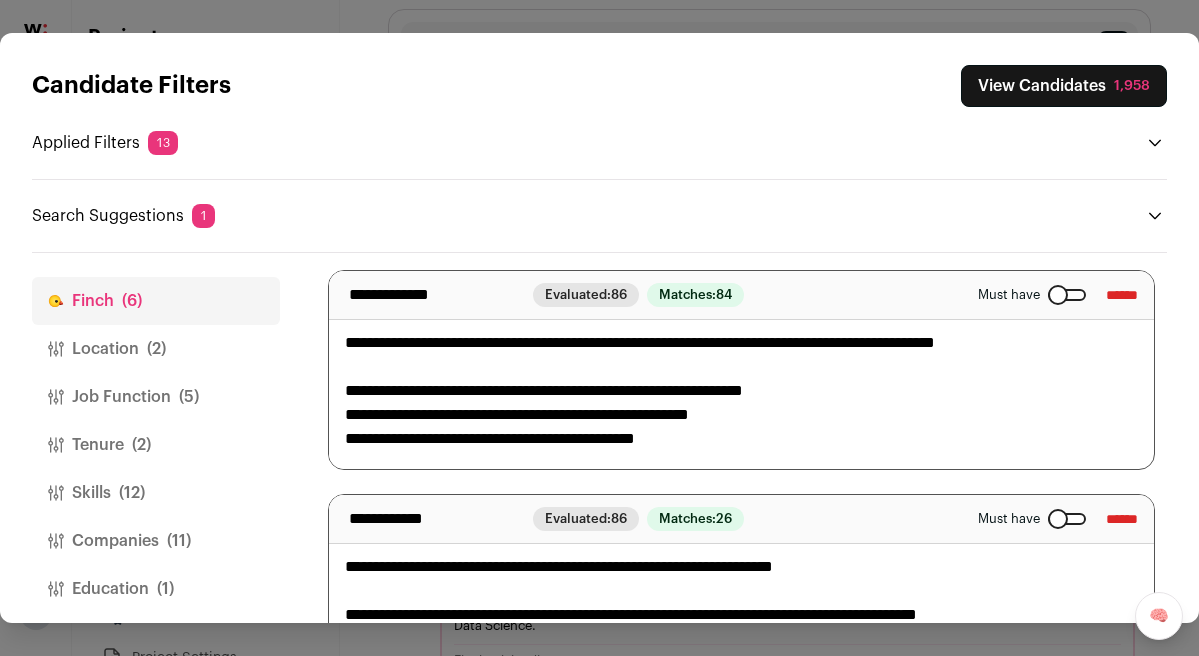 scroll, scrollTop: 1421, scrollLeft: 0, axis: vertical 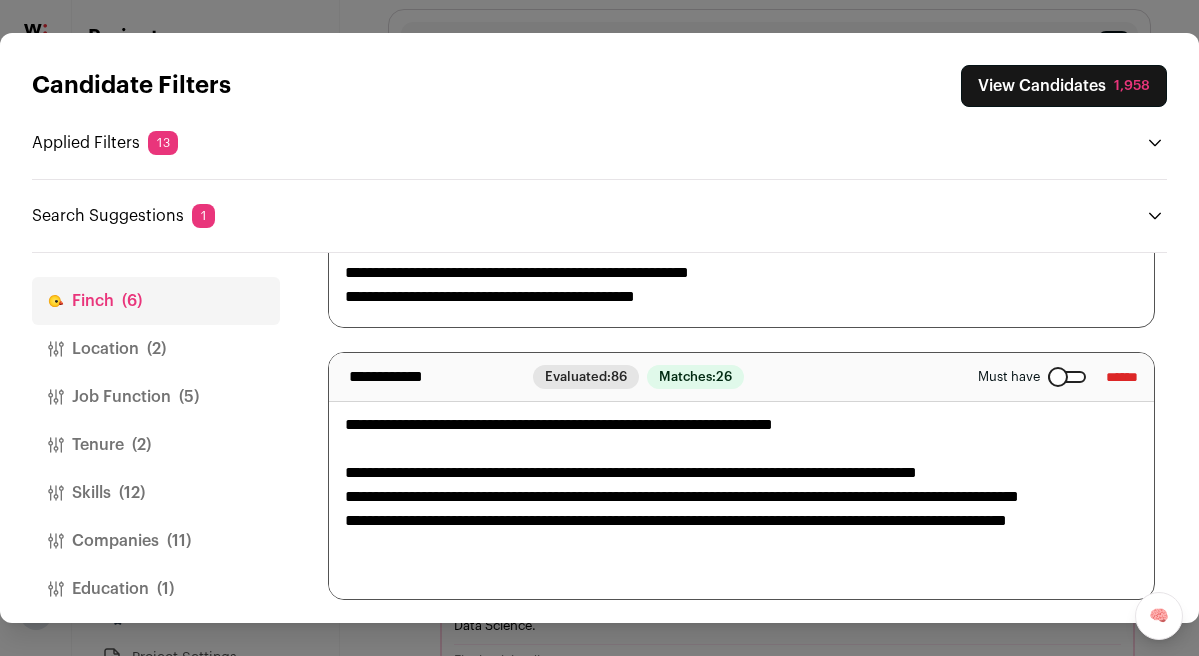 click on "Tenure
(2)" at bounding box center (156, 445) 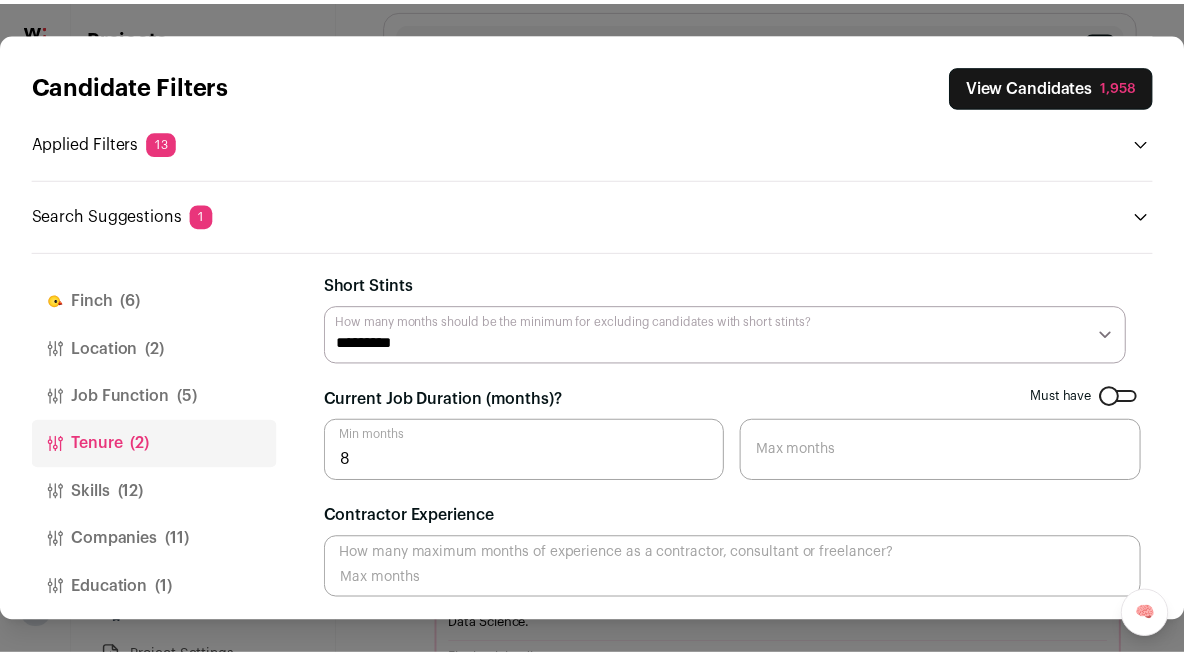 scroll, scrollTop: 0, scrollLeft: 0, axis: both 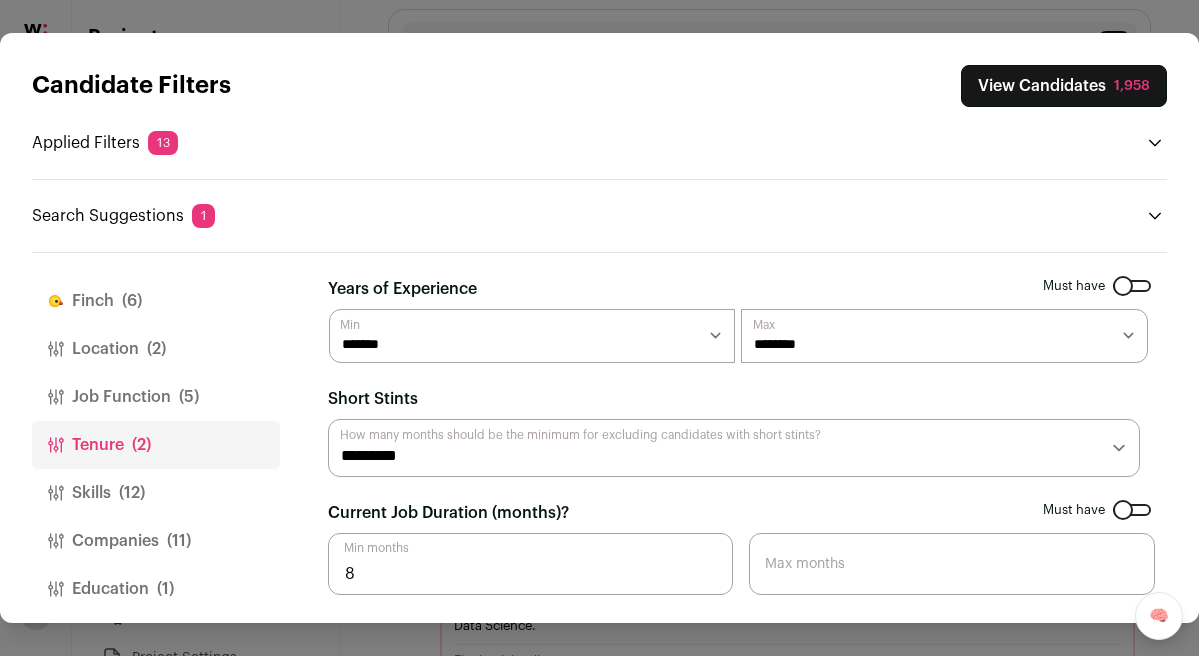 click on "*******
******
*******
*******
*******
*******
*******
*******
*******
*******
********
********
********
********
********
********
********
********
********" at bounding box center [532, 336] 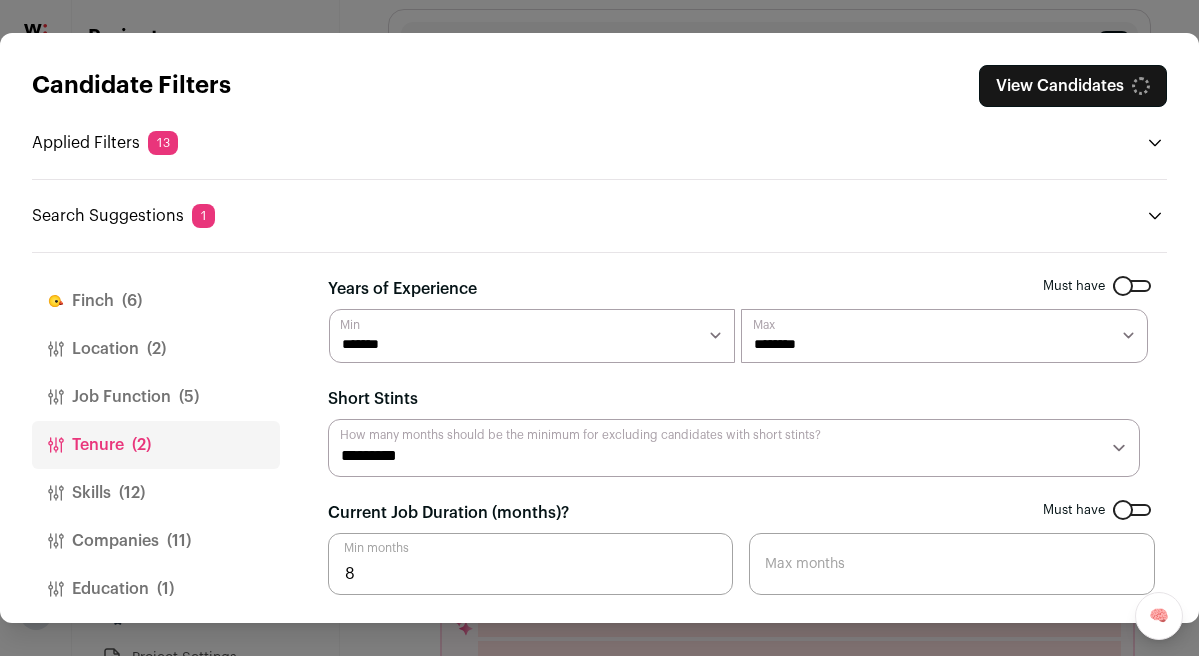 click on "View Candidates" at bounding box center [1073, 86] 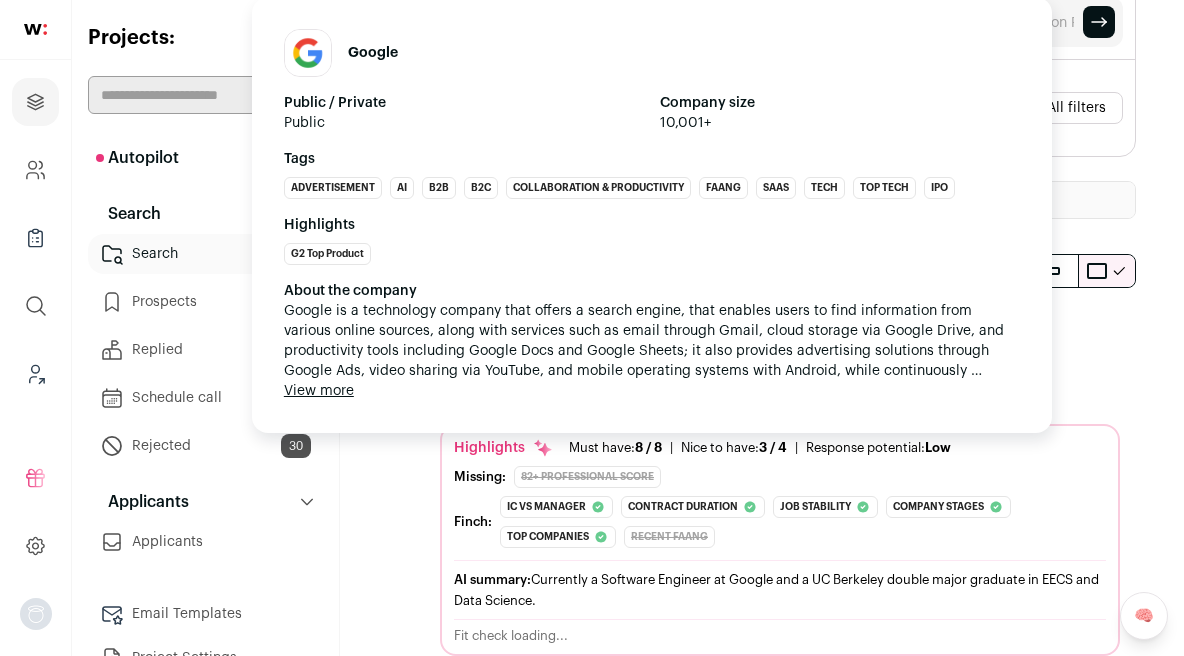 scroll, scrollTop: 193, scrollLeft: 0, axis: vertical 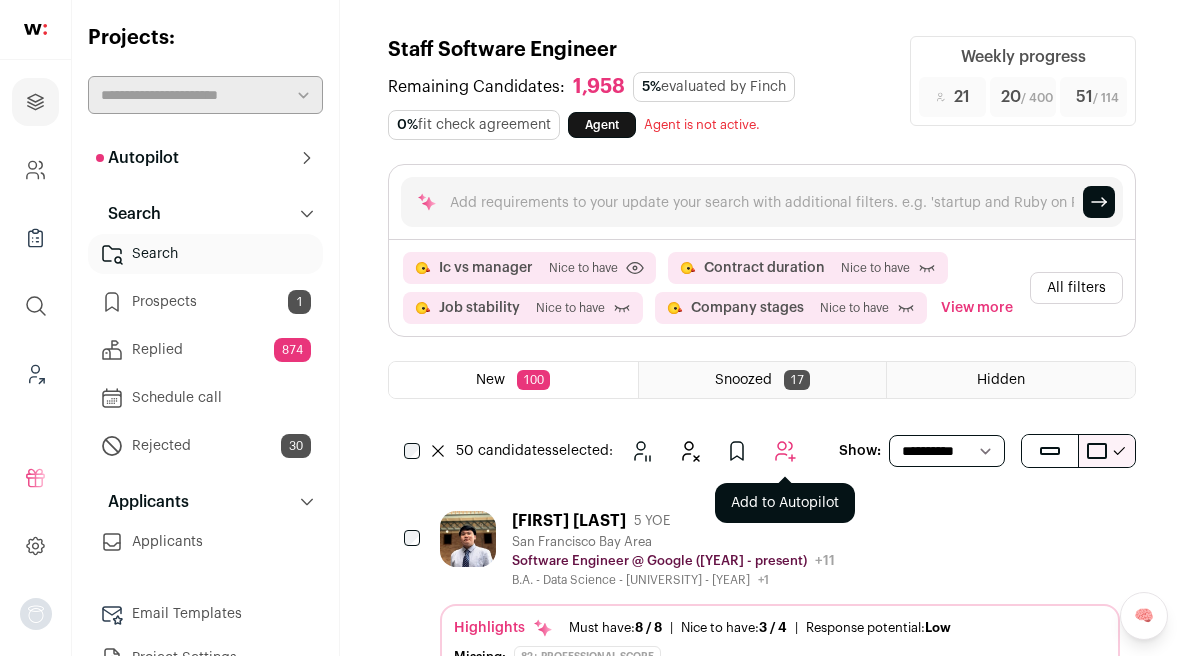 click at bounding box center [785, 451] 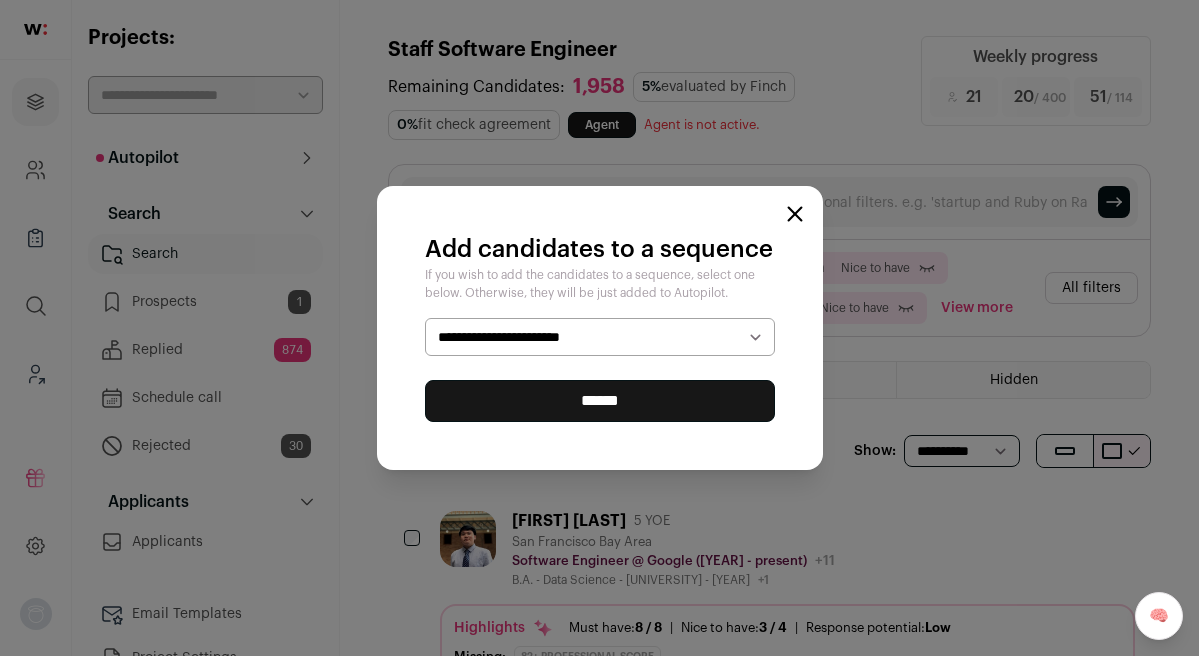 select on "*****" 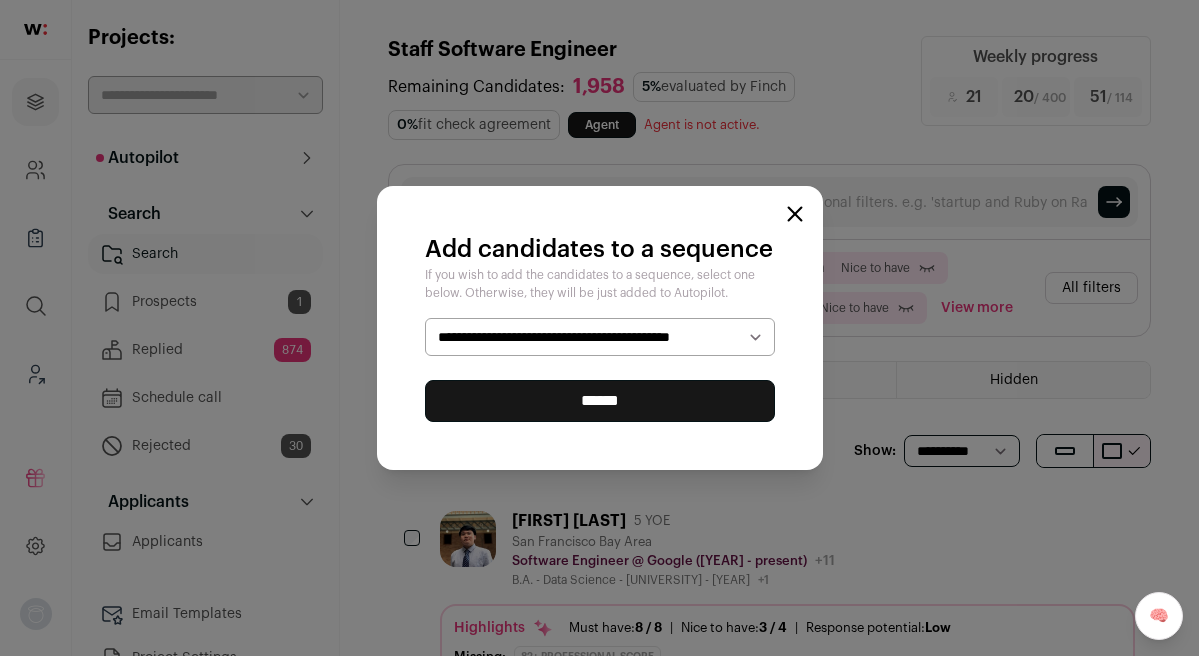 click on "******" at bounding box center (600, 401) 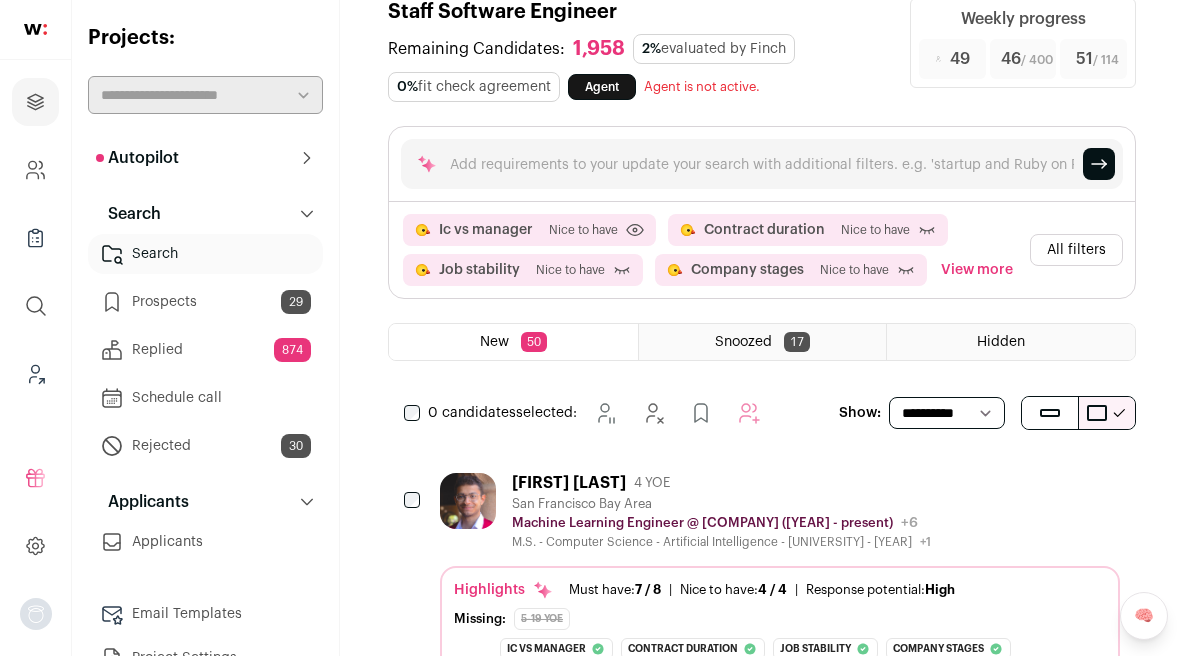 scroll, scrollTop: 51, scrollLeft: 0, axis: vertical 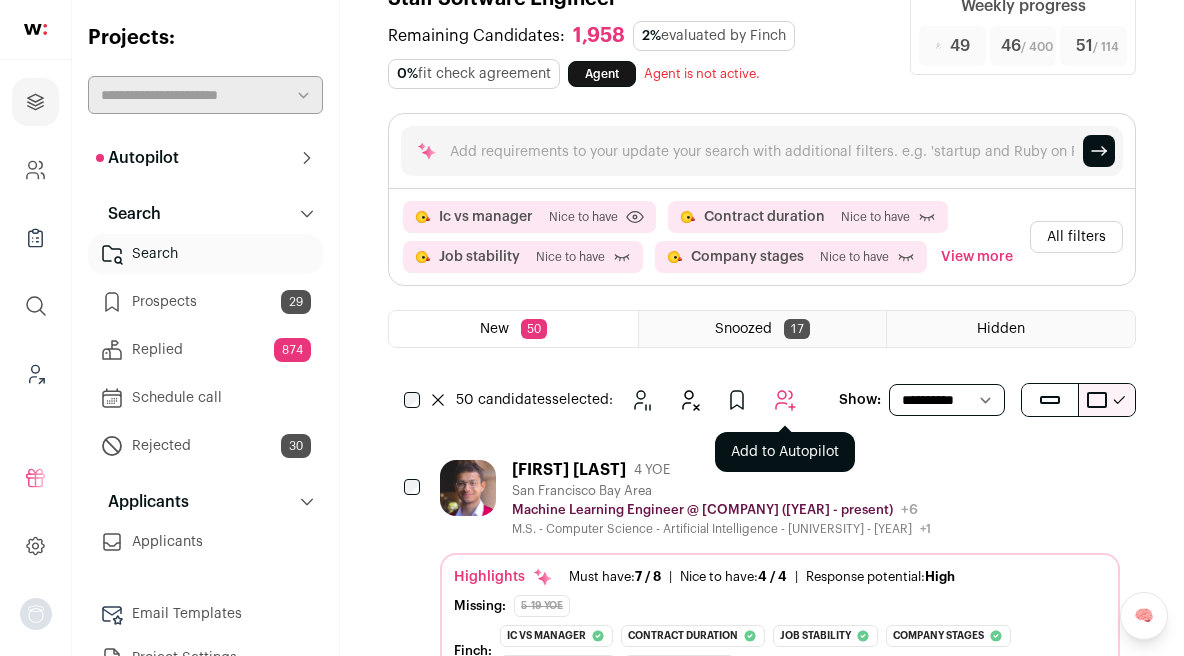 click at bounding box center (785, 400) 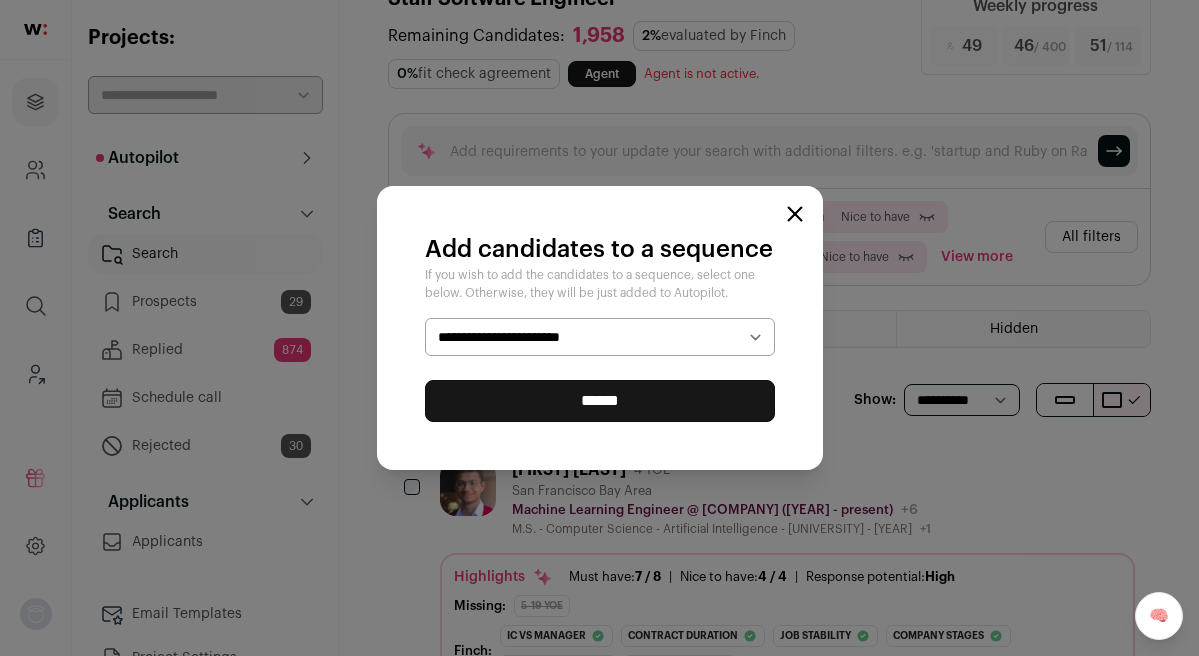 select on "*****" 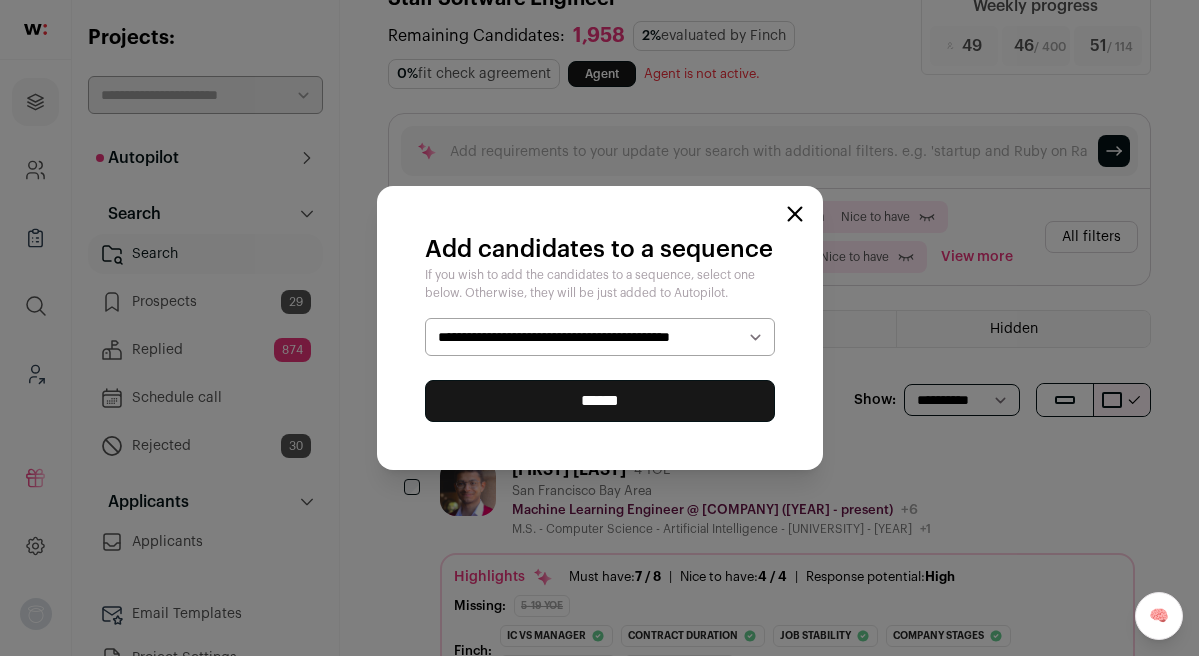 click on "******" at bounding box center [600, 401] 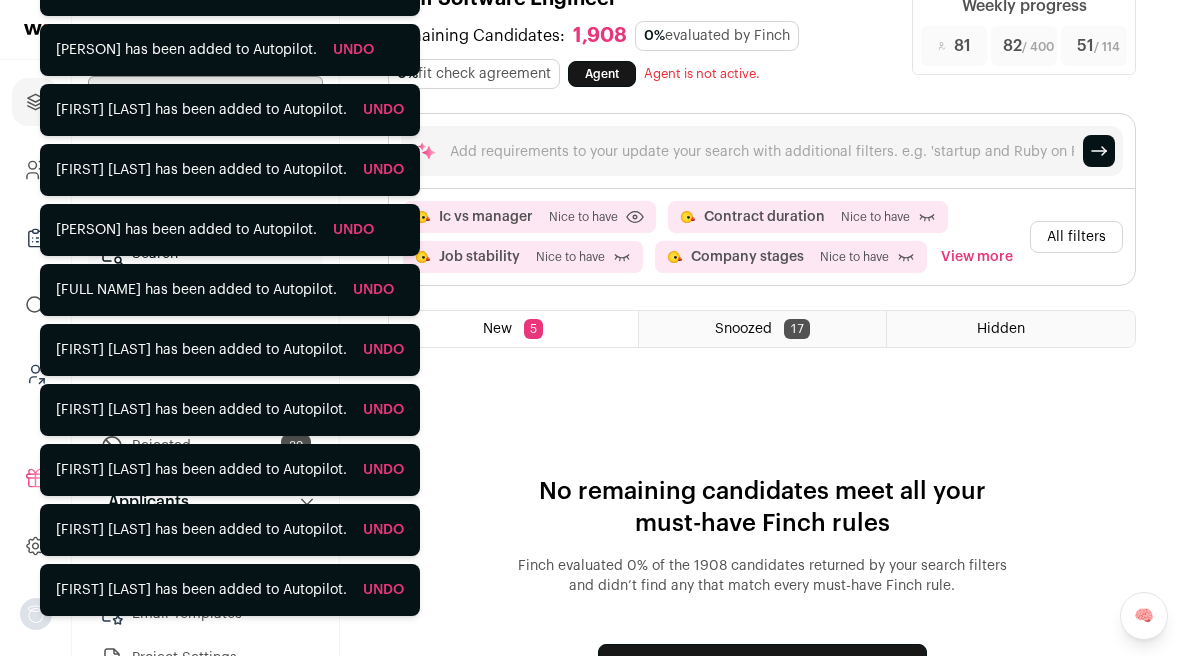 scroll, scrollTop: 117, scrollLeft: 0, axis: vertical 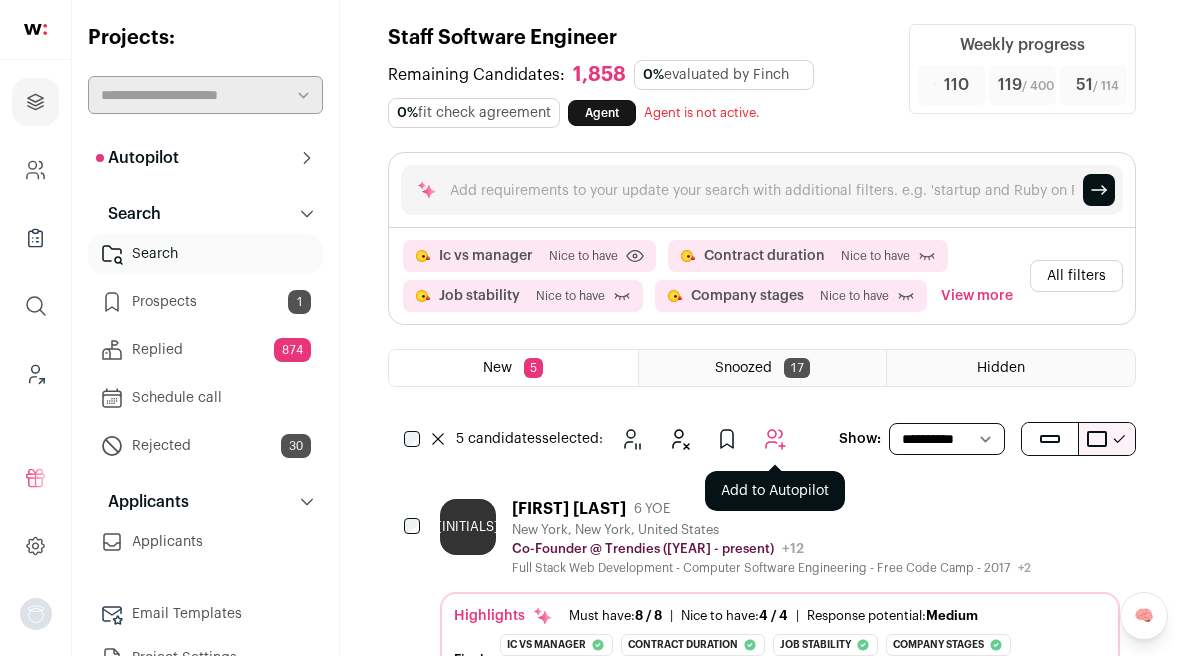 click at bounding box center [775, 439] 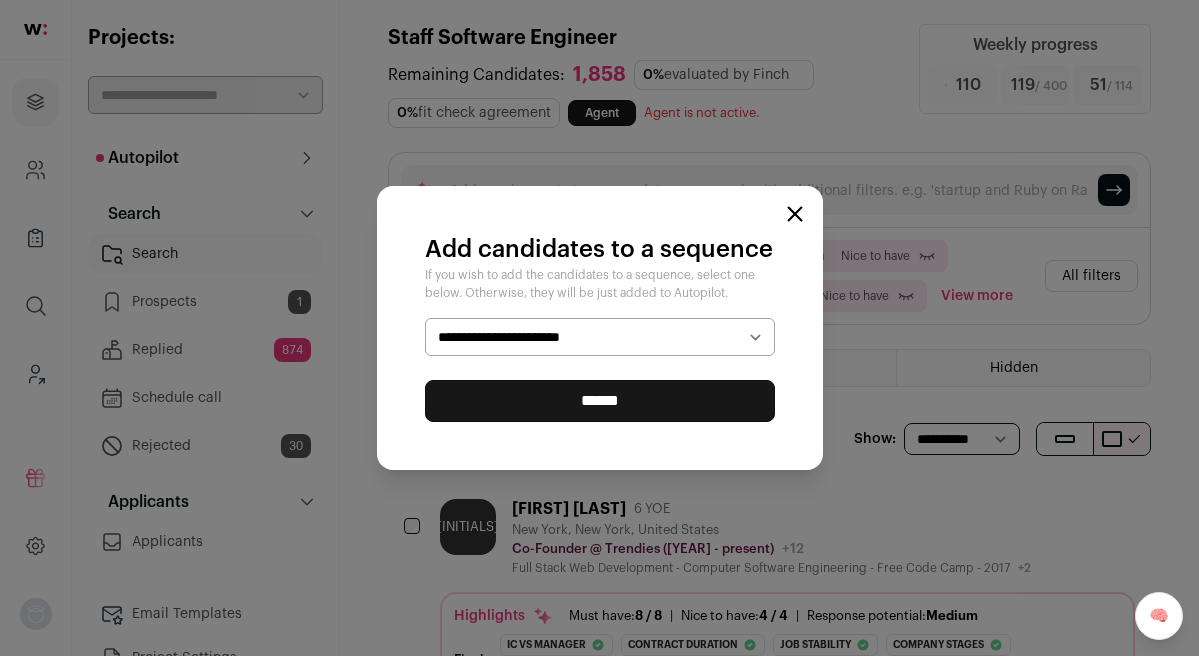 select on "*****" 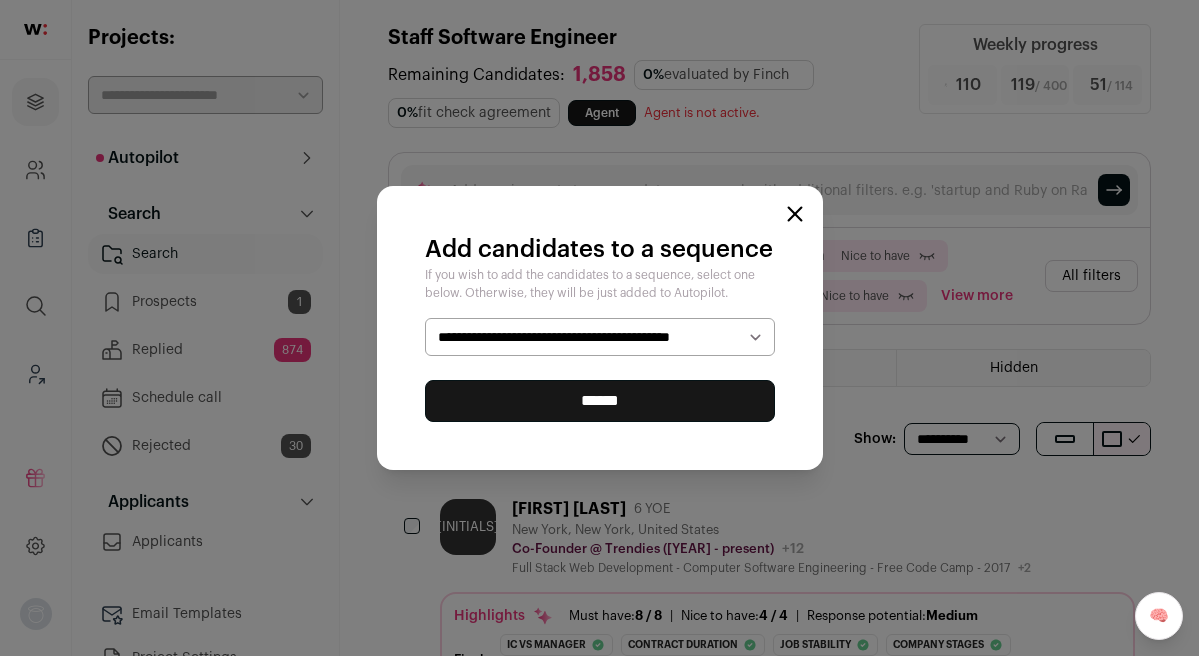 click on "******" at bounding box center (600, 401) 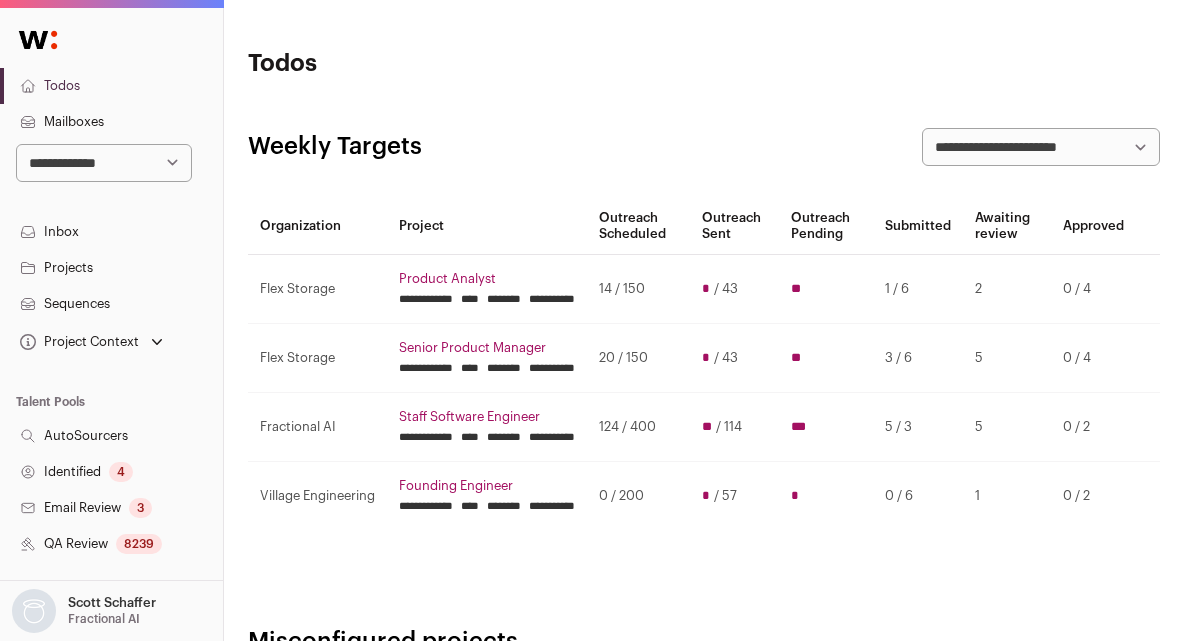 scroll, scrollTop: 0, scrollLeft: 0, axis: both 